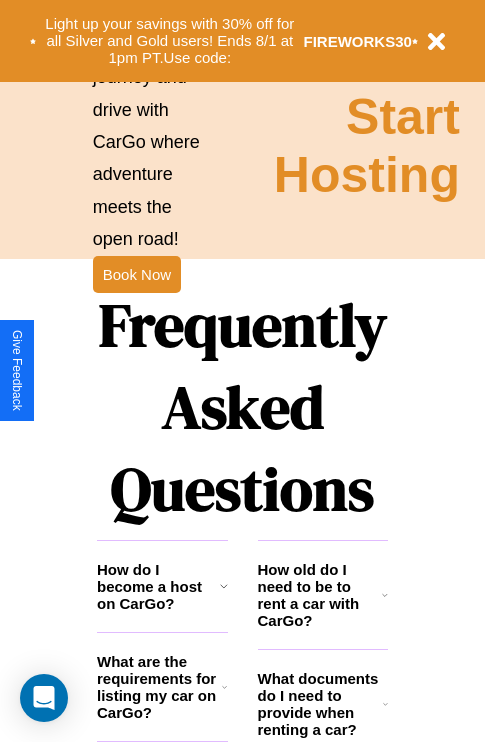 scroll, scrollTop: 2423, scrollLeft: 0, axis: vertical 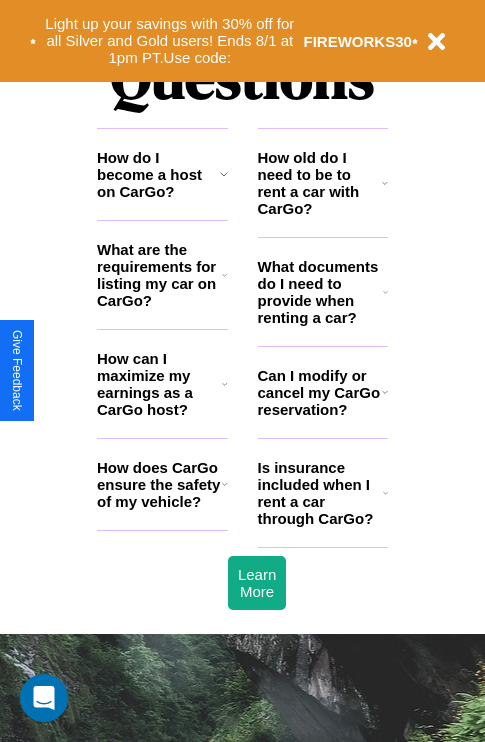 click 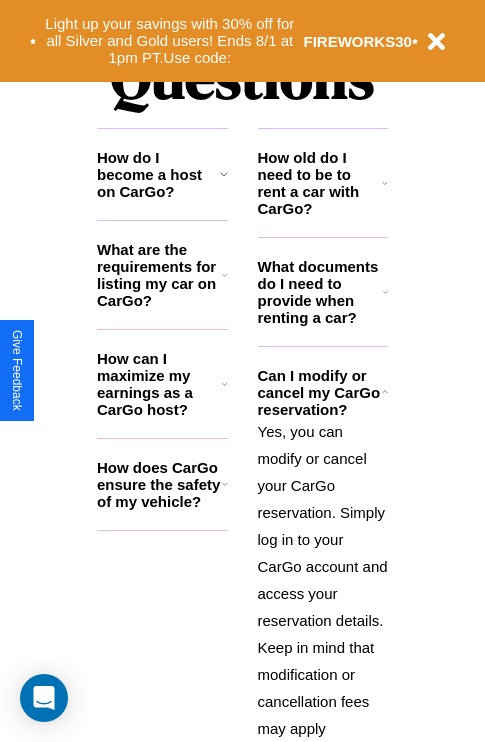 click on "How does CarGo ensure the safety of my vehicle?" at bounding box center (159, 484) 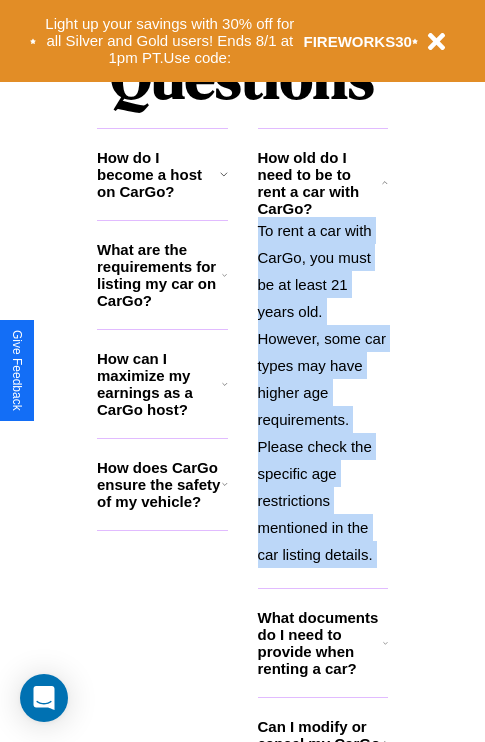 scroll, scrollTop: 3018, scrollLeft: 0, axis: vertical 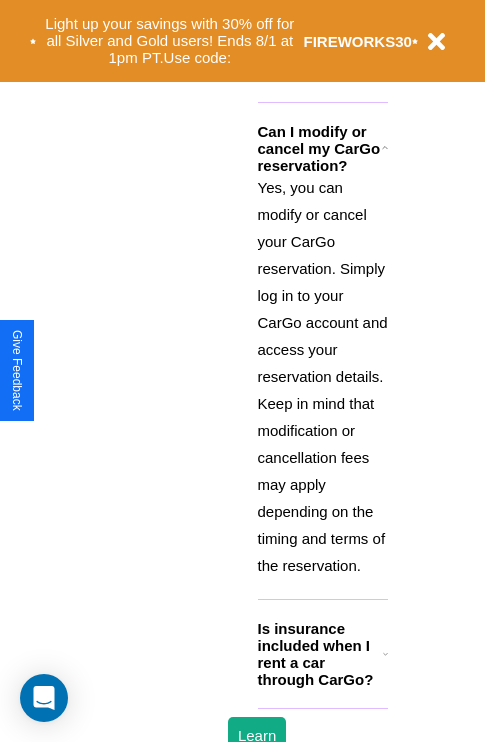 click on "Is insurance included when I rent a car through CarGo?" at bounding box center (320, 654) 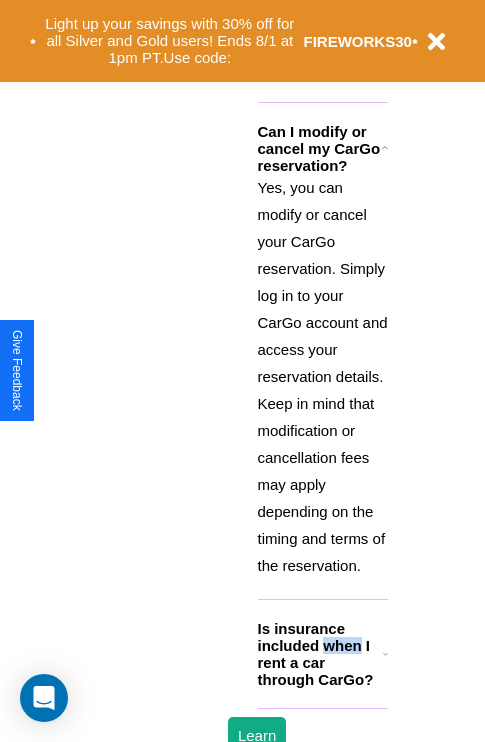 scroll, scrollTop: 1934, scrollLeft: 0, axis: vertical 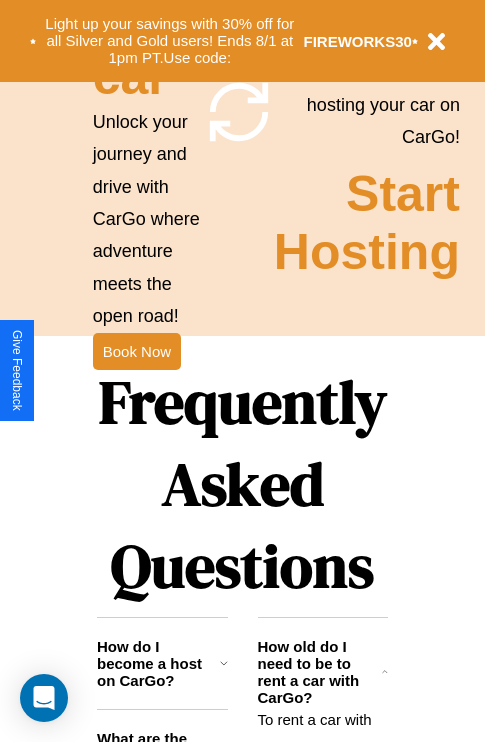 click on "How do I become a host on CarGo?" at bounding box center (158, 663) 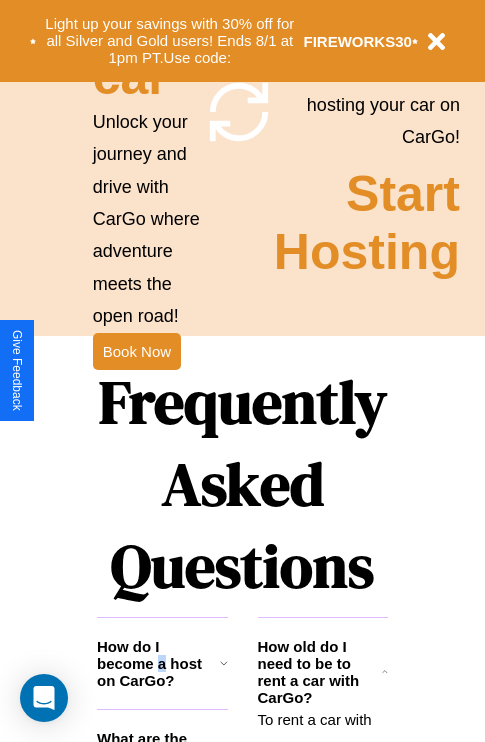 scroll, scrollTop: 2245, scrollLeft: 0, axis: vertical 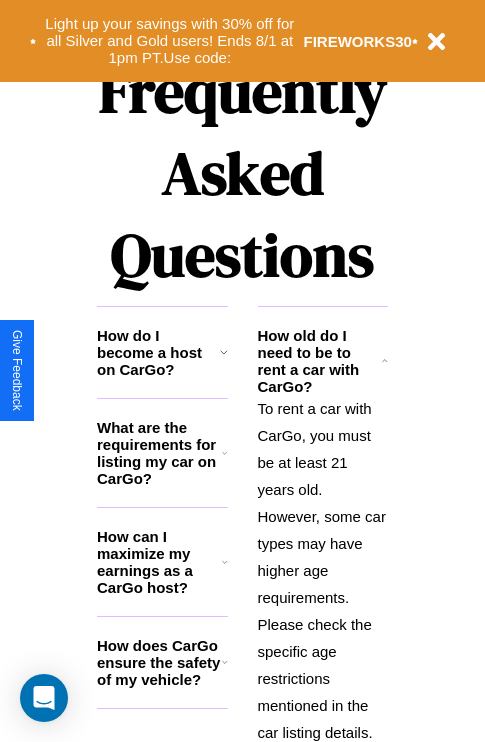 click on "How does CarGo ensure the safety of my vehicle?" at bounding box center [159, 662] 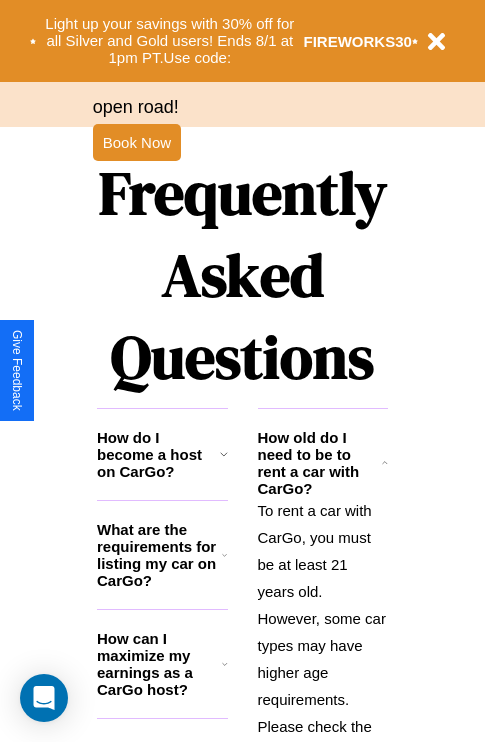 scroll, scrollTop: 1947, scrollLeft: 0, axis: vertical 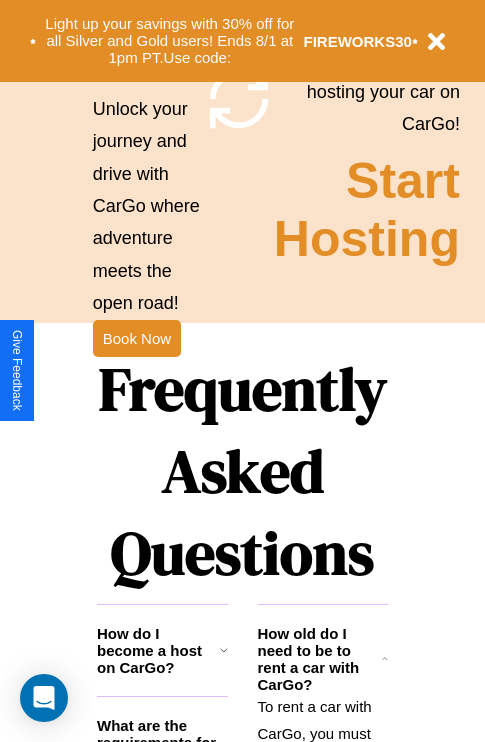 click on "Frequently Asked Questions" at bounding box center [242, 471] 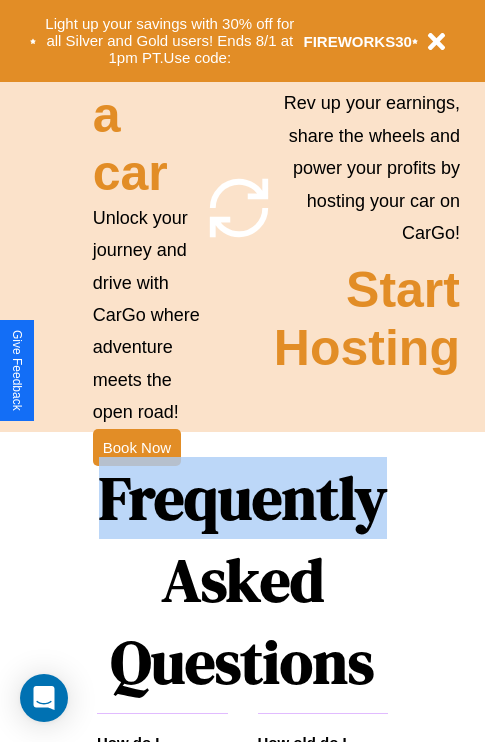 scroll, scrollTop: 0, scrollLeft: 0, axis: both 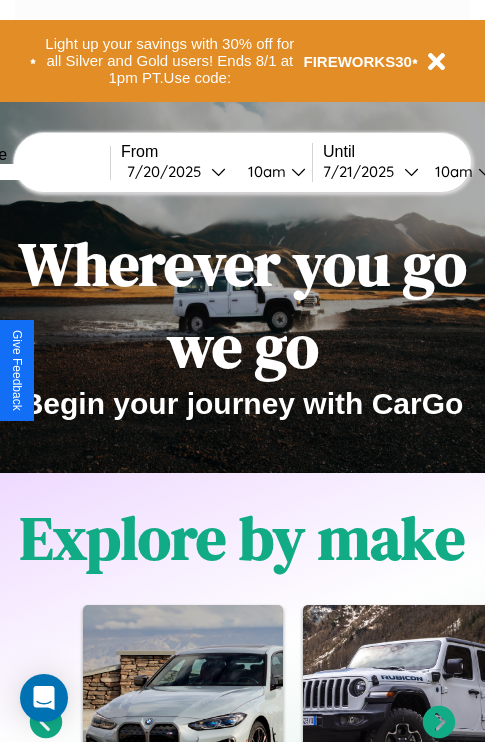 click at bounding box center [35, 172] 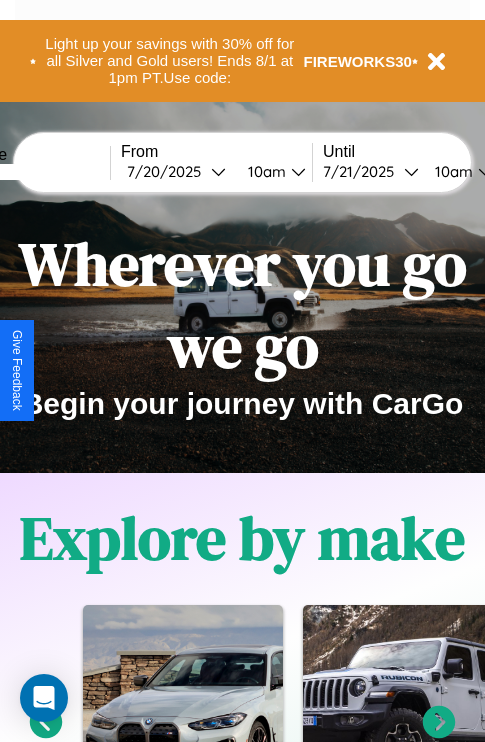 type on "******" 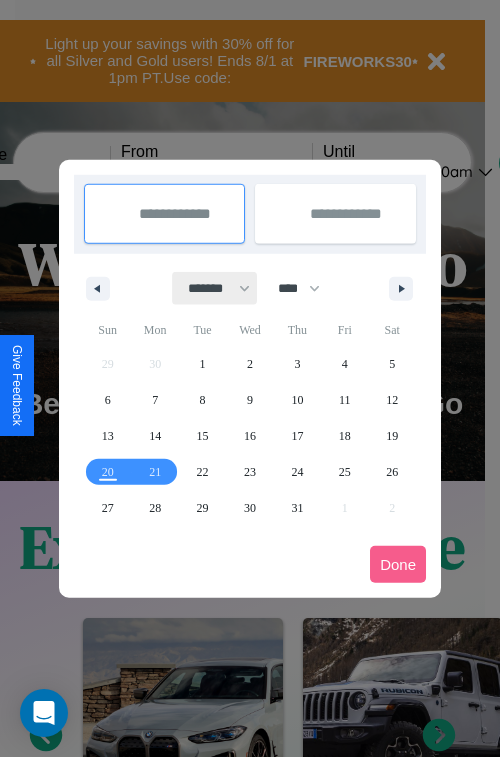 click on "******* ******** ***** ***** *** **** **** ****** ********* ******* ******** ********" at bounding box center (215, 288) 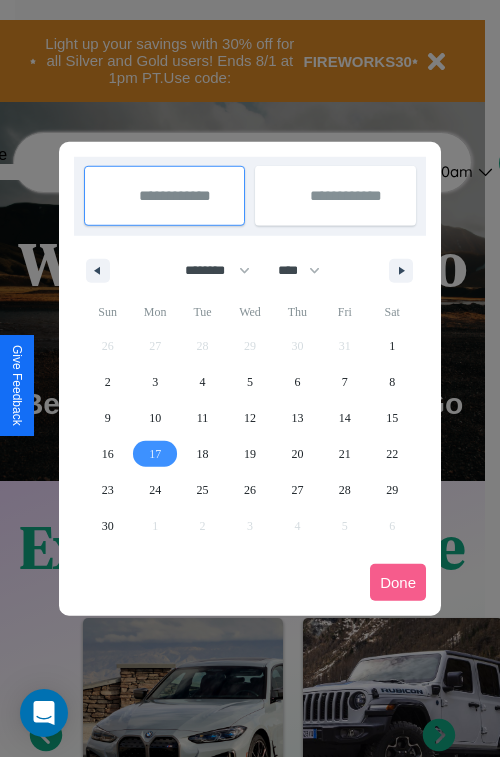 click on "17" at bounding box center (155, 454) 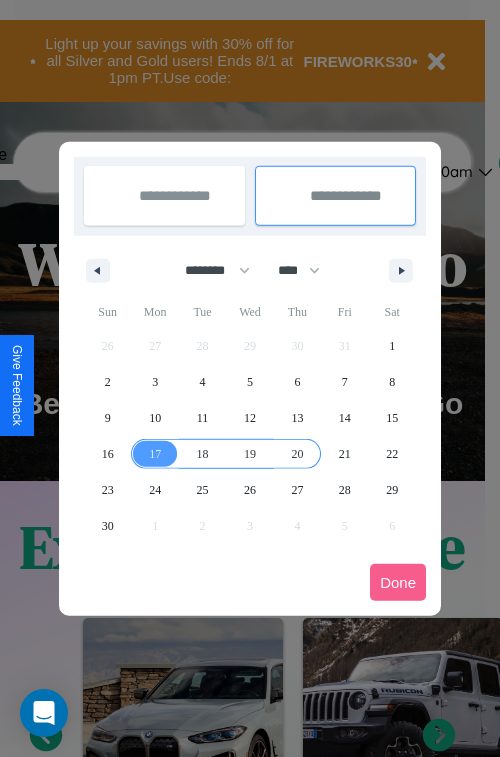 click on "20" at bounding box center [297, 454] 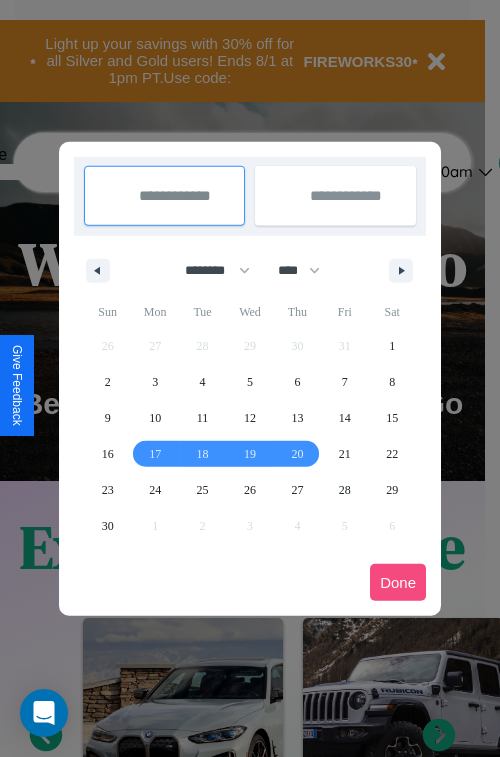 click on "Done" at bounding box center [398, 582] 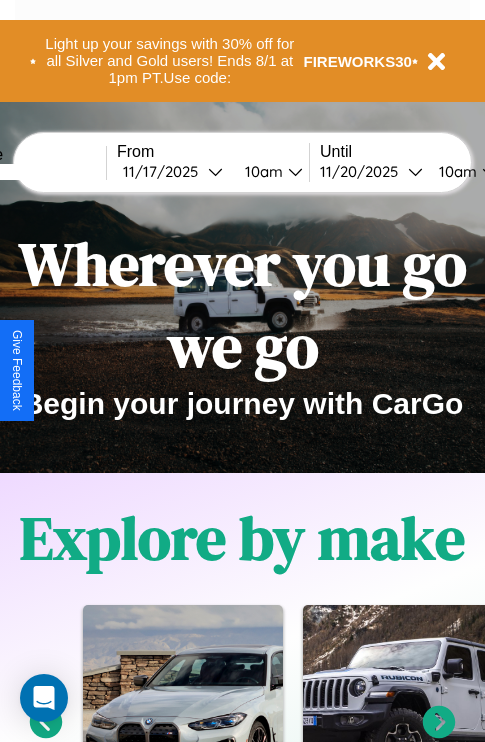 scroll, scrollTop: 0, scrollLeft: 79, axis: horizontal 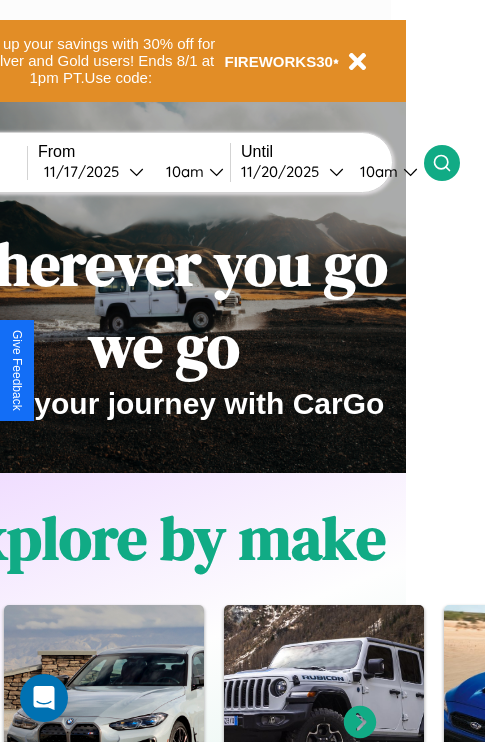 click 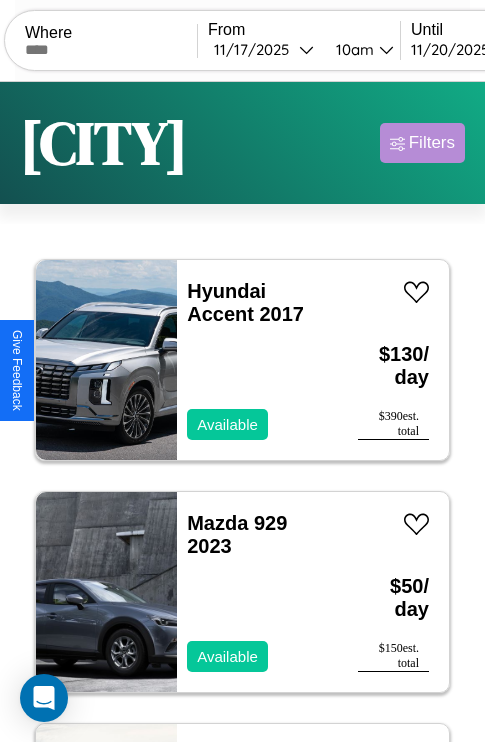 click on "Filters" at bounding box center (432, 143) 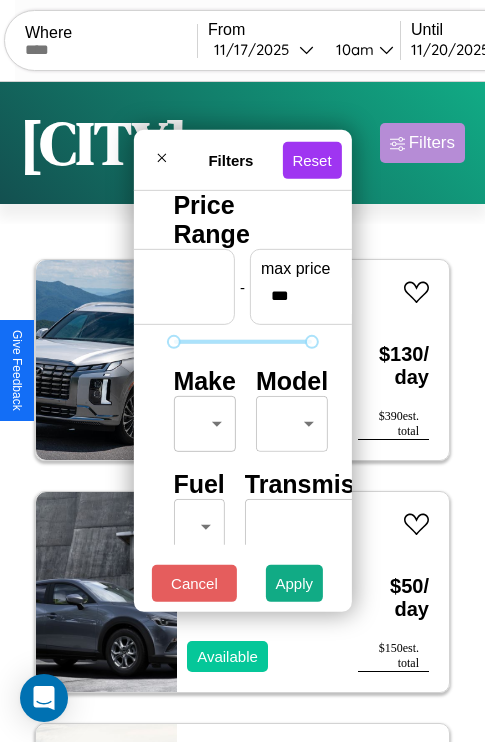 scroll, scrollTop: 59, scrollLeft: 0, axis: vertical 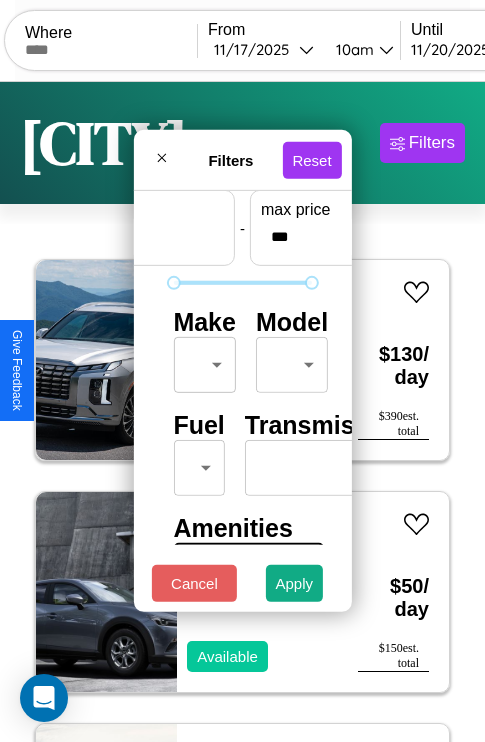 click on "CarGo Where From [DATE] [TIME] Until [DATE] [TIME] Become a Host Login Sign Up [CITY] Filters 173  cars in this area These cars can be picked up in this city. Hyundai   Accent   2017 Available $ 130  / day $ 390  est. total Mazda   929   2023 Available $ 50  / day $ 150  est. total Dodge   Intrepid   2018 Available $ 70  / day $ 210  est. total Buick   Verano   2014 Unavailable $ 200  / day $ 600  est. total Volvo   EX90   2022 Available $ 70  / day $ 210  est. total GMC   WHLB   2024 Available $ 130  / day $ 390  est. total Volkswagen   ID.4   2021 Available $ 70  / day $ 210  est. total Volkswagen   Golf R   2018 Unavailable $ 50  / day $ 150  est. total Kia   Sorento   2018 Available $ 60  / day $ 180  est. total Alfa Romeo   Tonale   2023 Available $ 50  / day $ 150  est. total BMW   525iA   2022 Available $ 90  / day $ 270  est. total Infiniti   G35   2020 Available $ 130  / day $ 390  est. total Lamborghini   Revuelto   2024 Available $ 150  / day $ 450  est. total Land Rover     2019 $ 140" at bounding box center [242, 412] 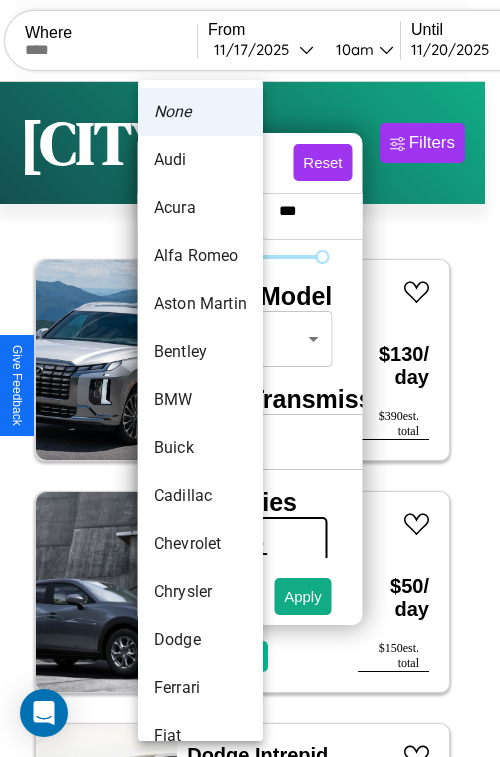 click on "Audi" at bounding box center (200, 160) 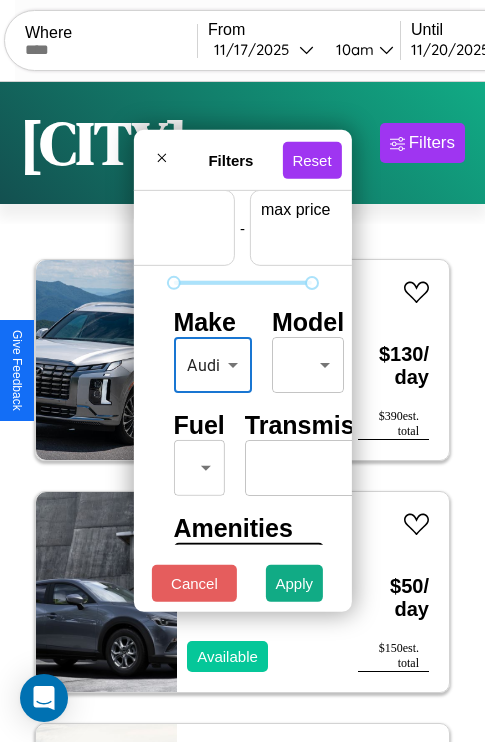 scroll, scrollTop: 59, scrollLeft: 124, axis: both 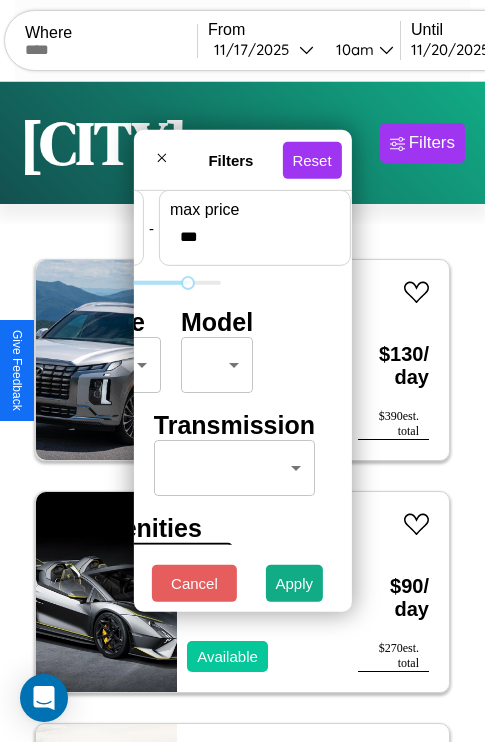 type on "***" 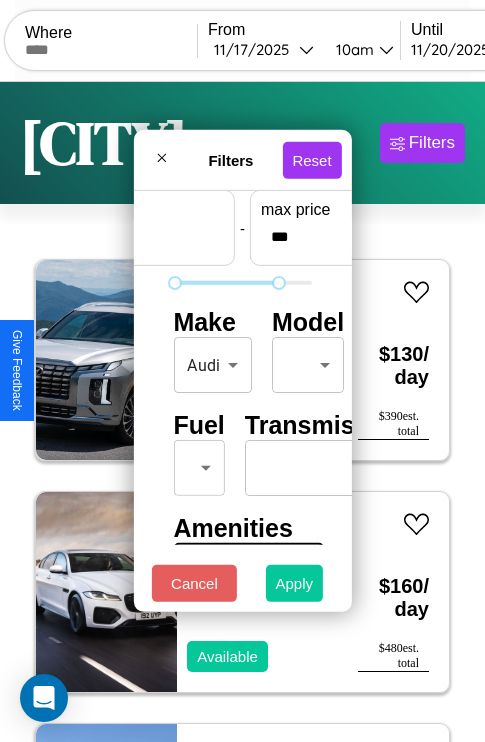 type on "*" 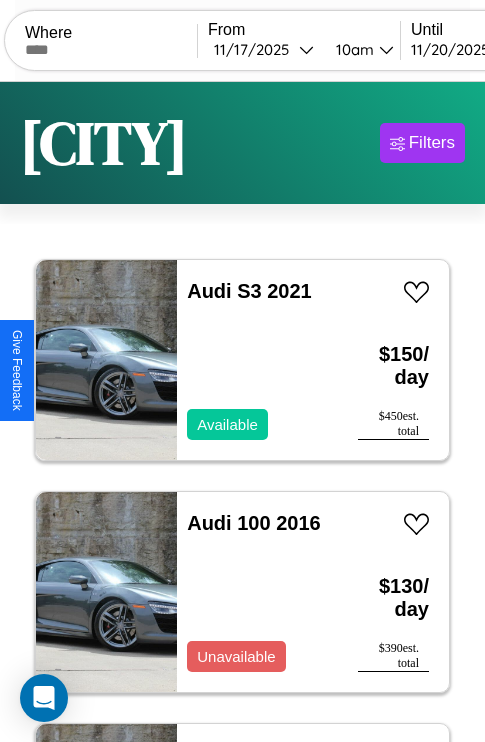 scroll, scrollTop: 79, scrollLeft: 0, axis: vertical 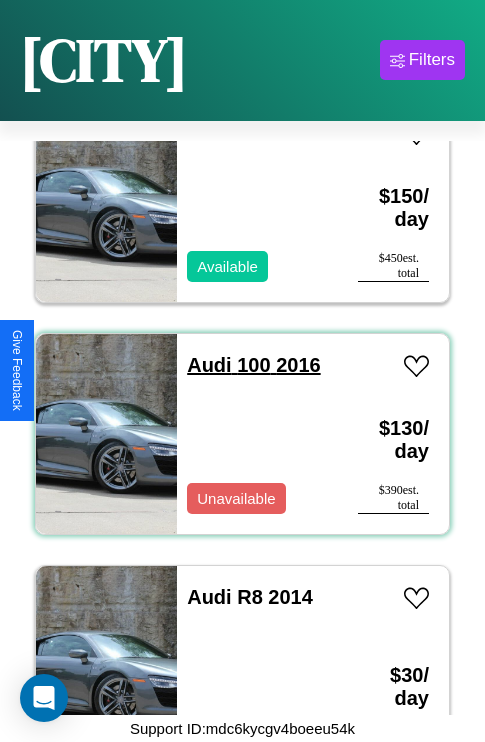 click on "Audi   100   2016" at bounding box center (253, 365) 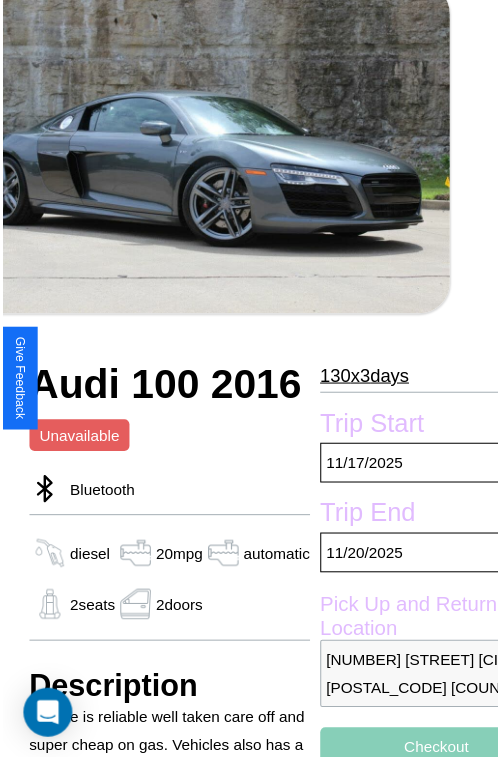 scroll, scrollTop: 180, scrollLeft: 88, axis: both 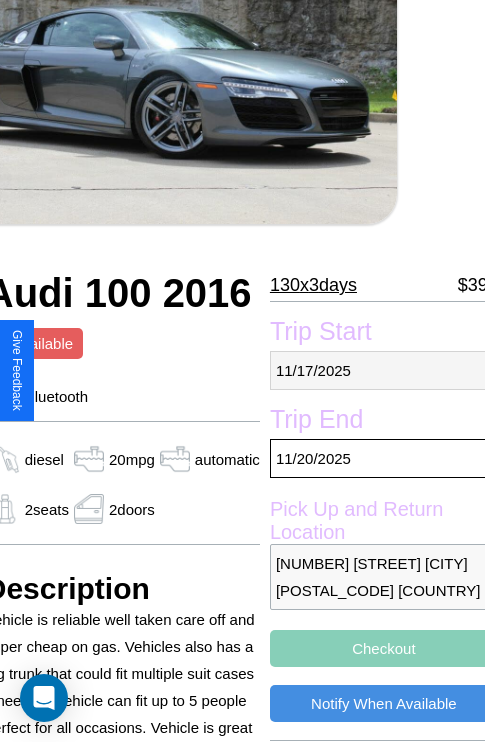 click on "[MM] / [DD] / [YYYY]" at bounding box center [384, 370] 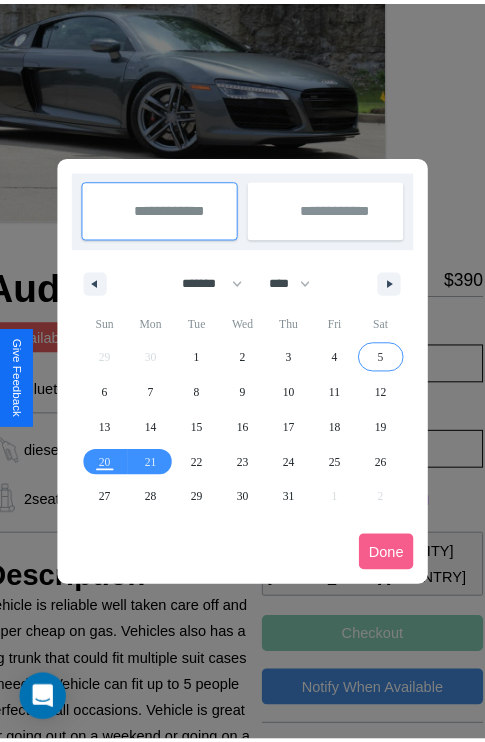 scroll, scrollTop: 0, scrollLeft: 88, axis: horizontal 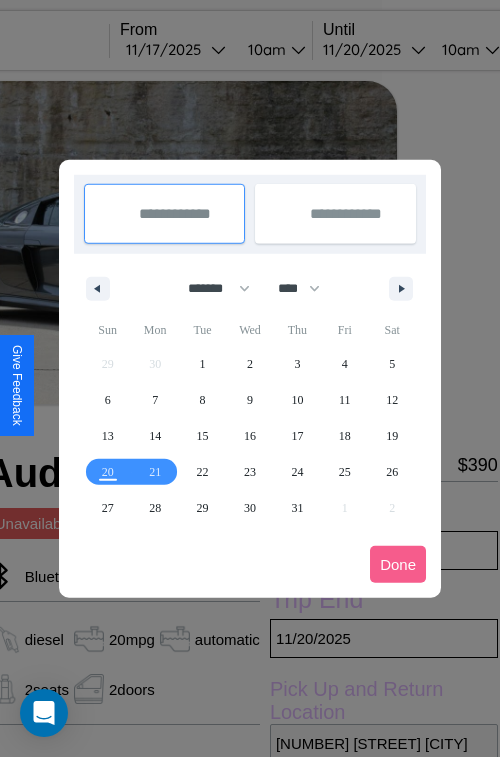 click at bounding box center (250, 378) 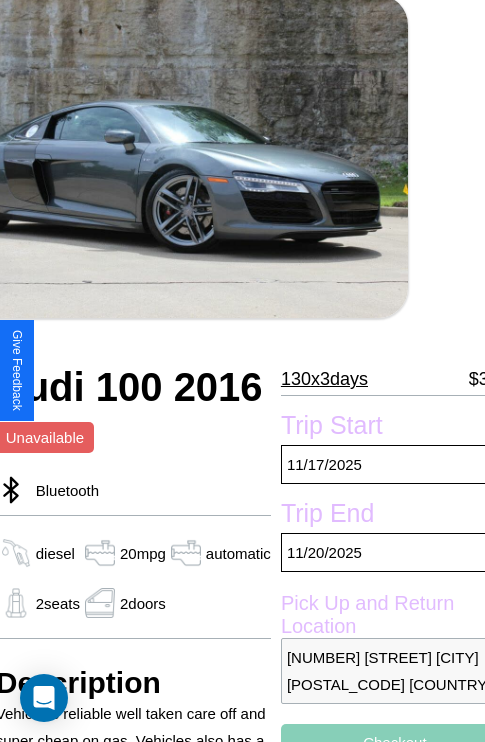 scroll, scrollTop: 115, scrollLeft: 73, axis: both 